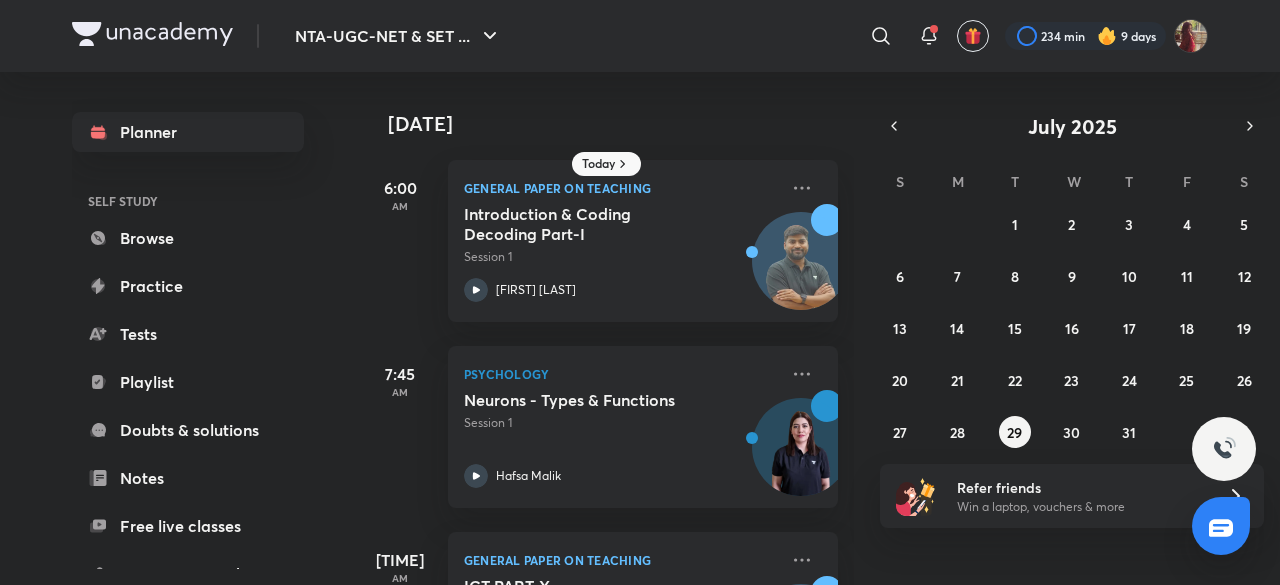 scroll, scrollTop: 0, scrollLeft: 0, axis: both 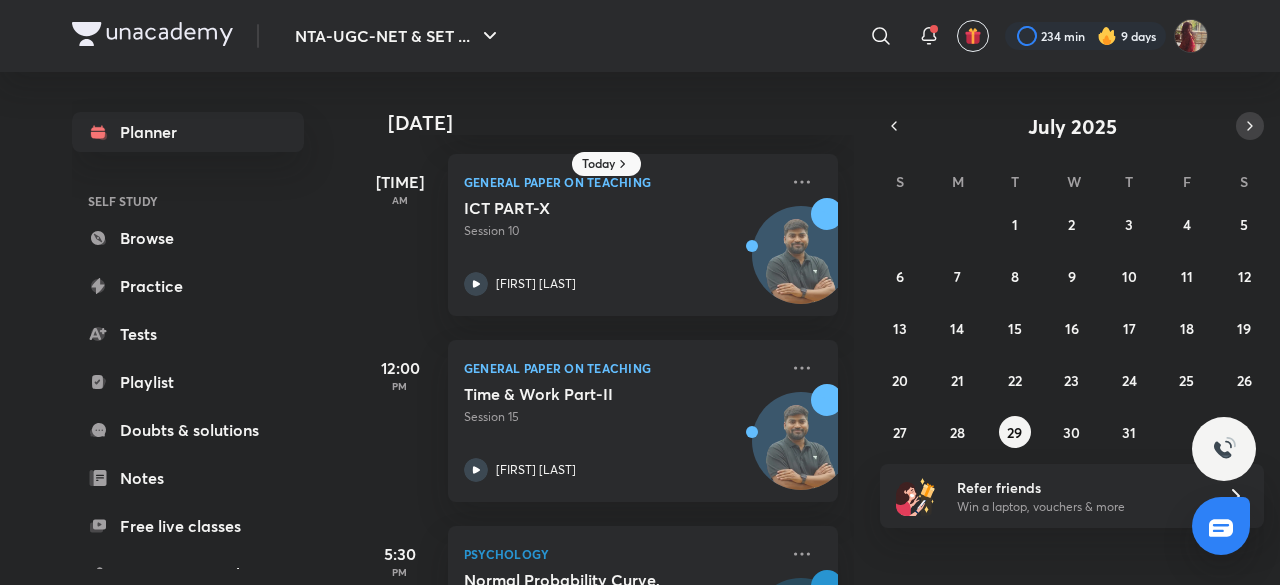 click at bounding box center [1250, 126] 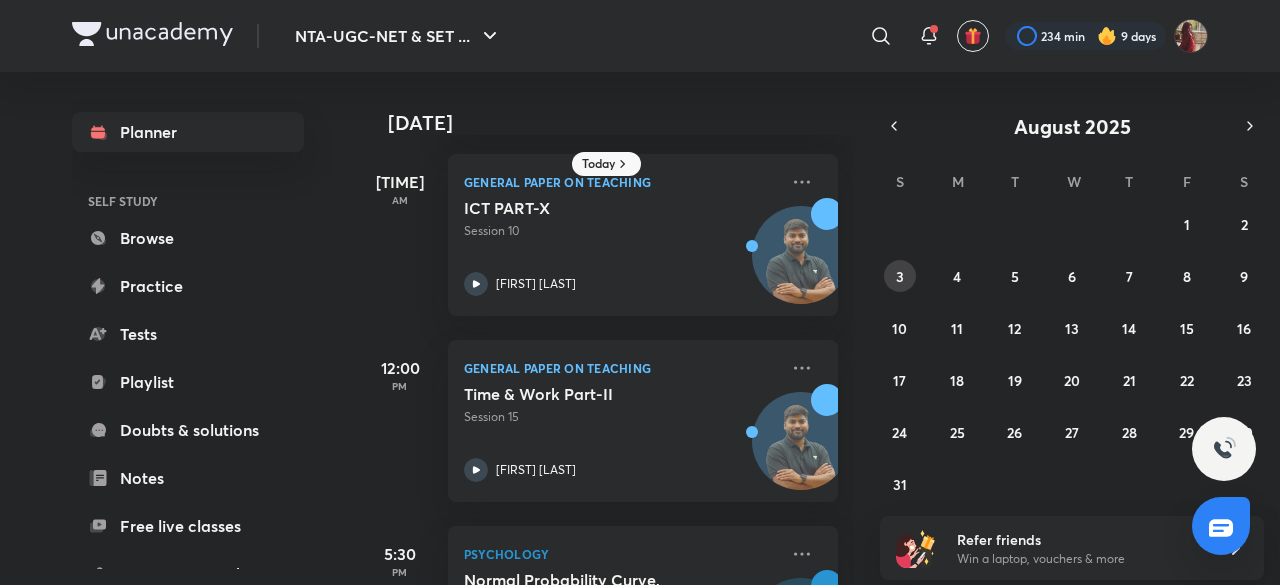 click on "3" at bounding box center (900, 276) 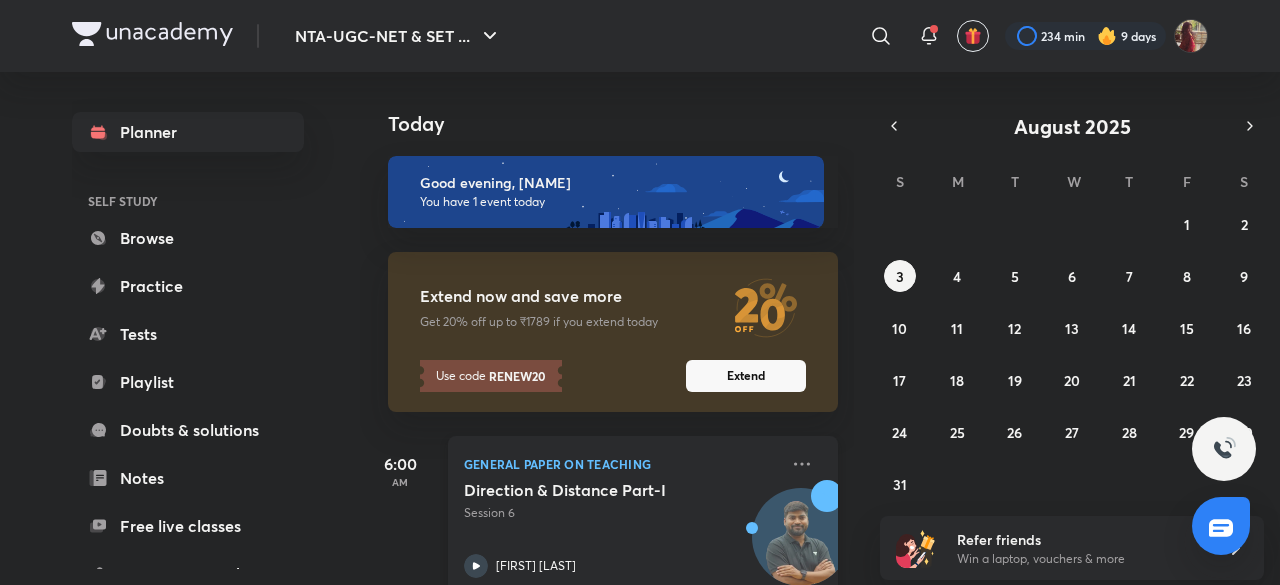 scroll, scrollTop: 45, scrollLeft: 0, axis: vertical 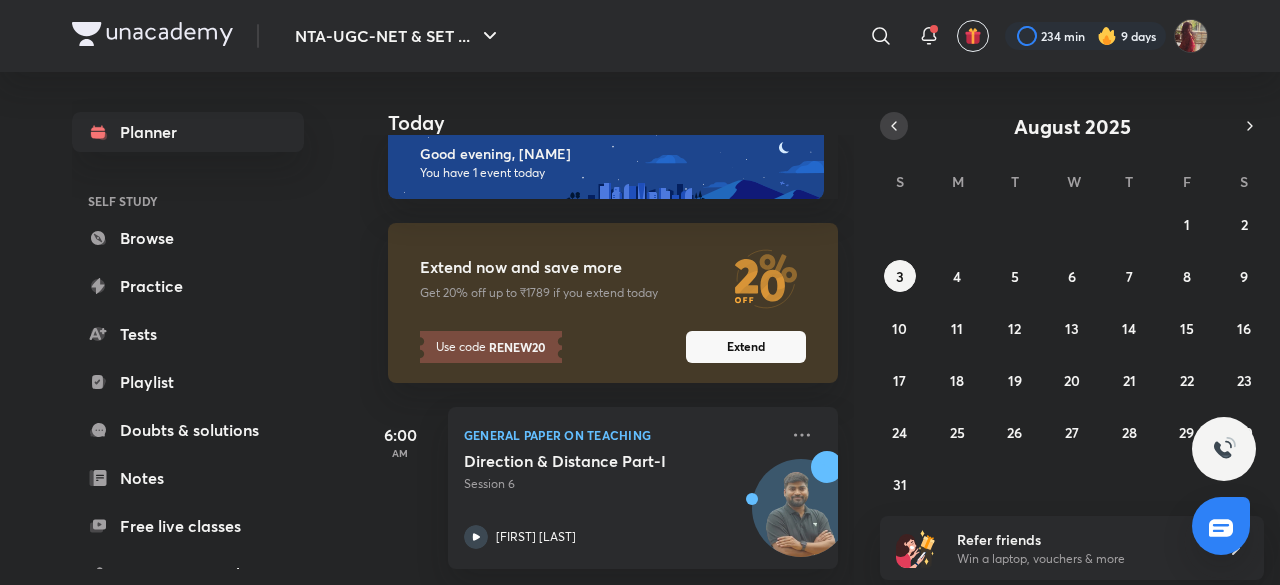 click 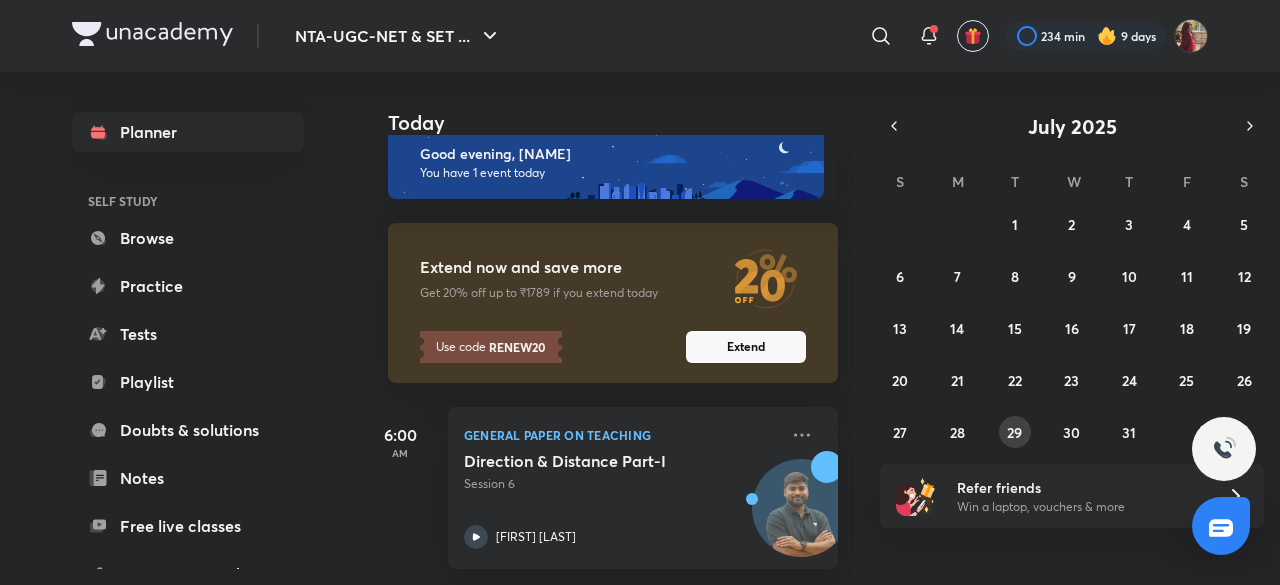 click on "29" at bounding box center [1015, 432] 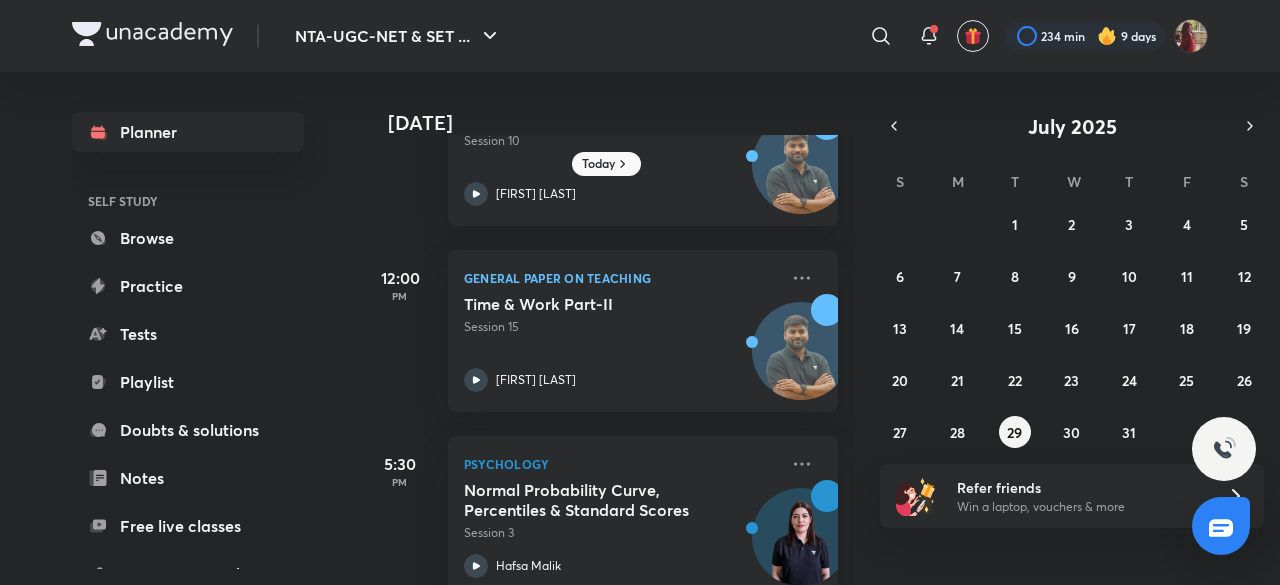 scroll, scrollTop: 465, scrollLeft: 0, axis: vertical 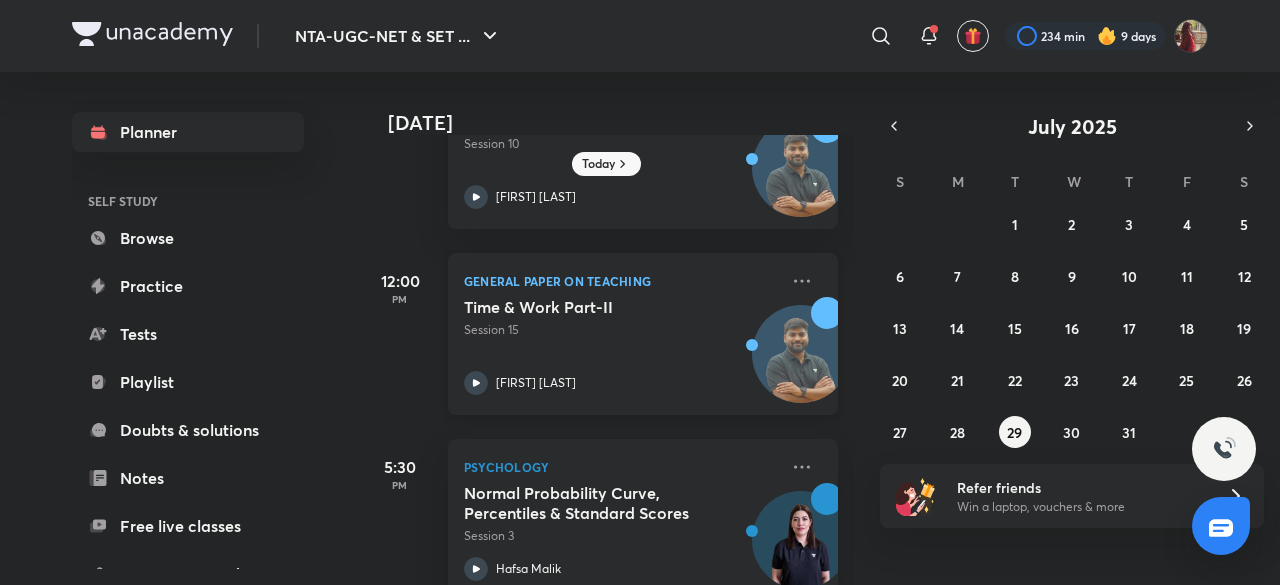 click 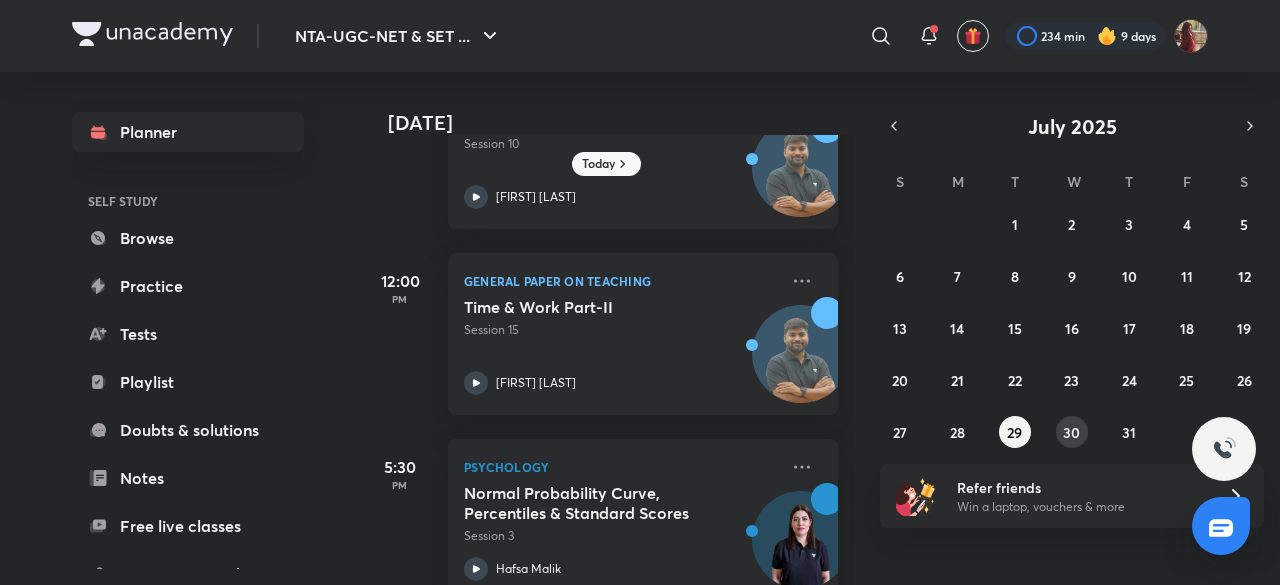 click on "30" at bounding box center [1071, 432] 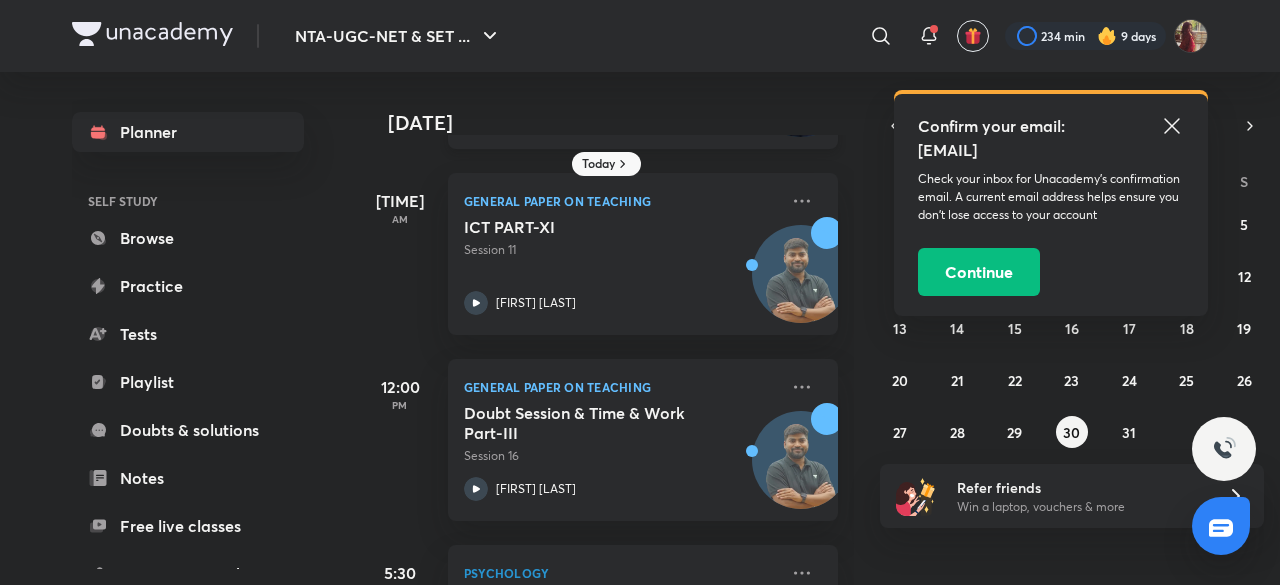 scroll, scrollTop: 513, scrollLeft: 0, axis: vertical 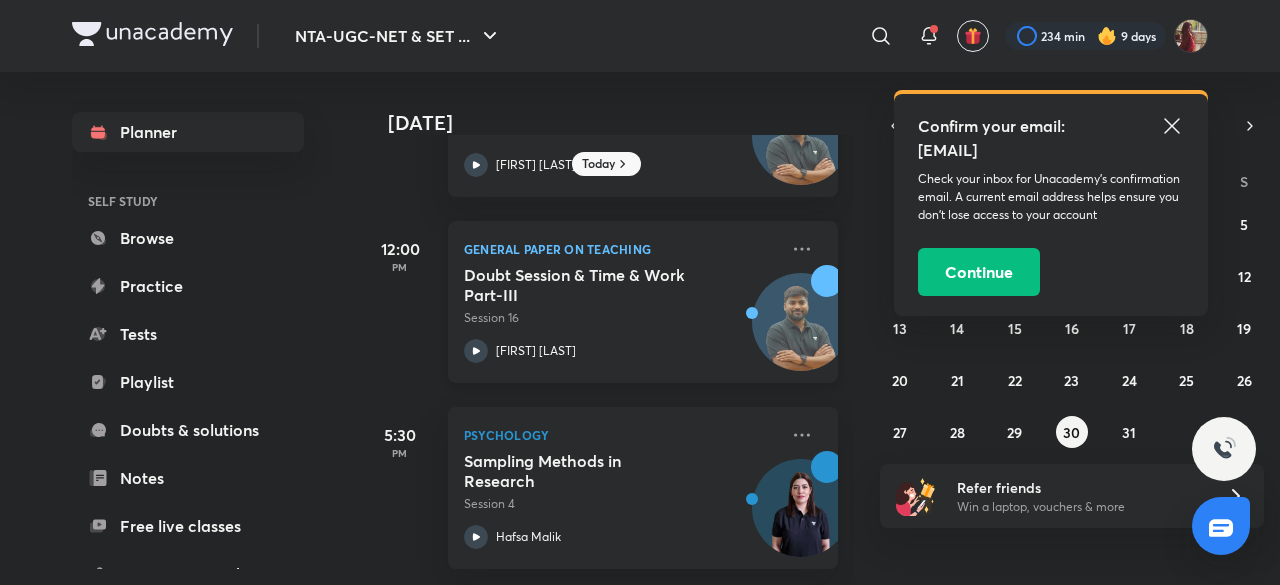 click 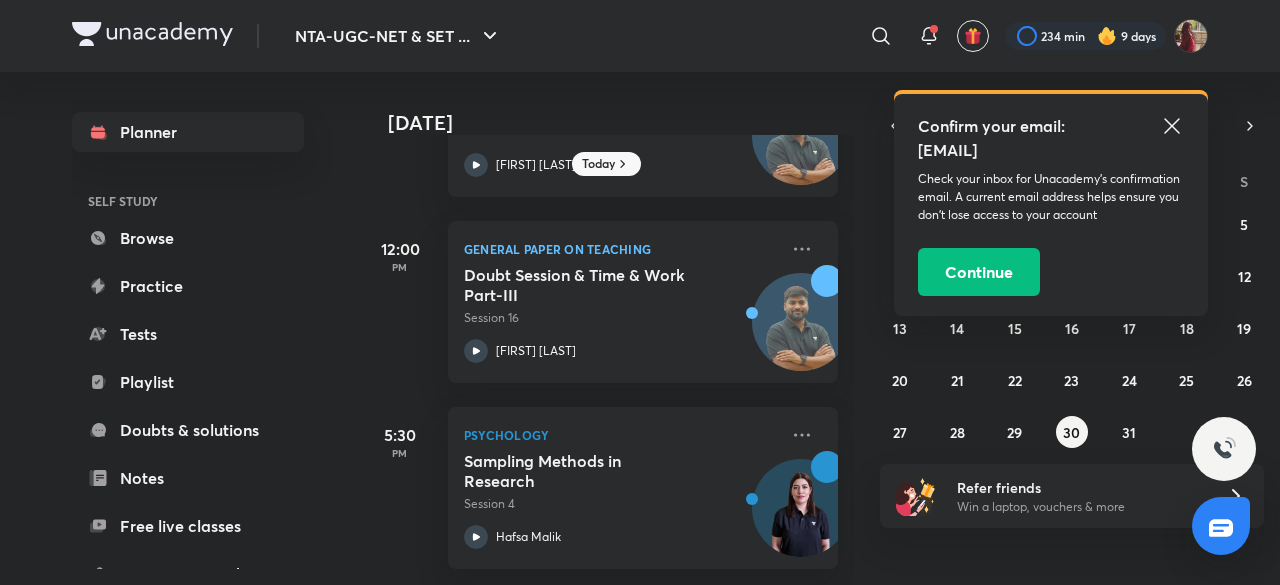 click 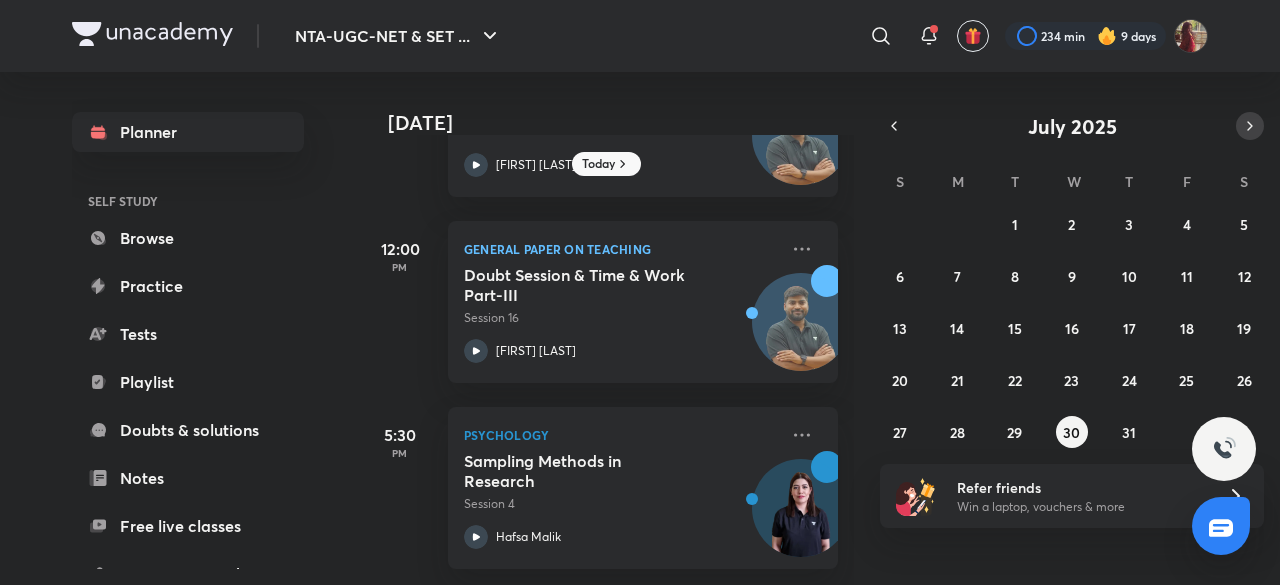 click 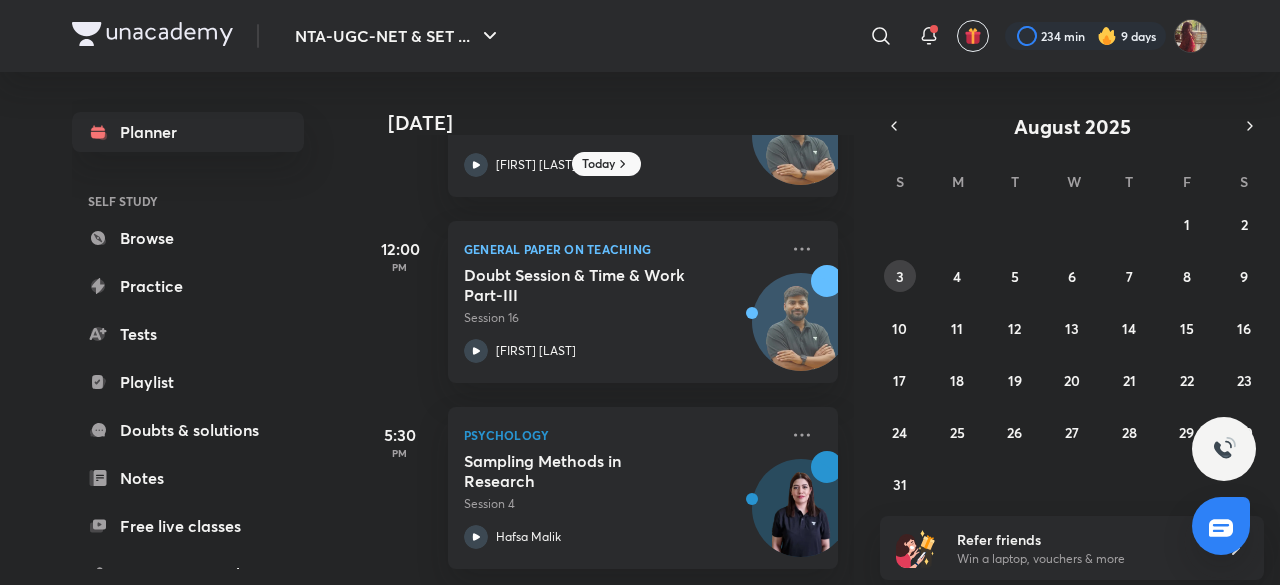 click on "3" at bounding box center (900, 276) 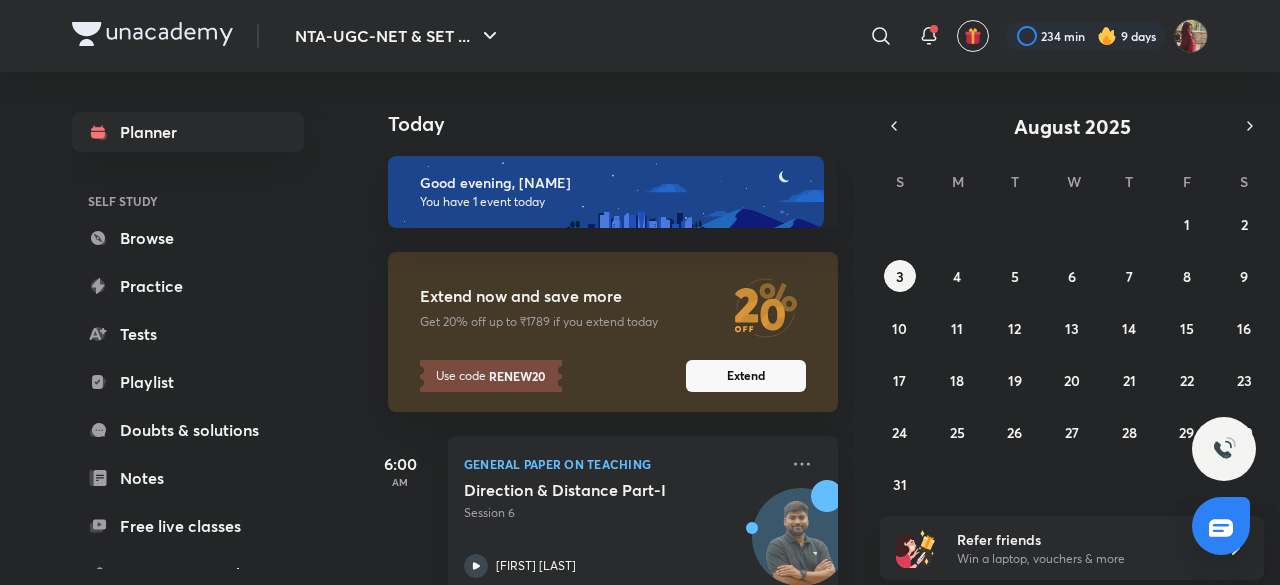 scroll, scrollTop: 45, scrollLeft: 0, axis: vertical 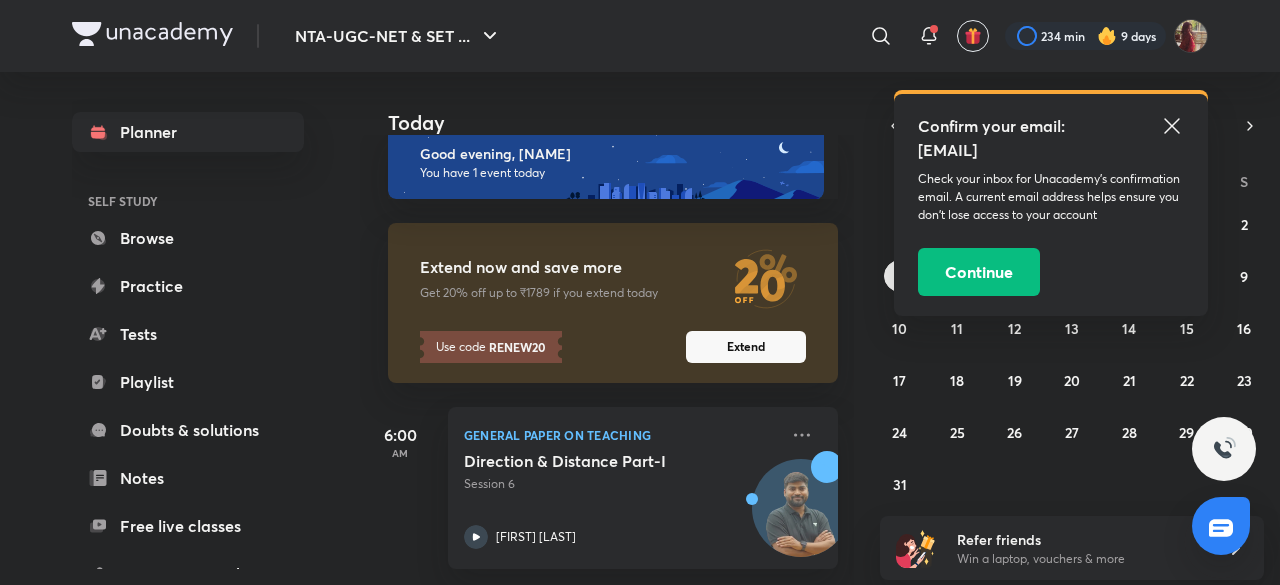 click 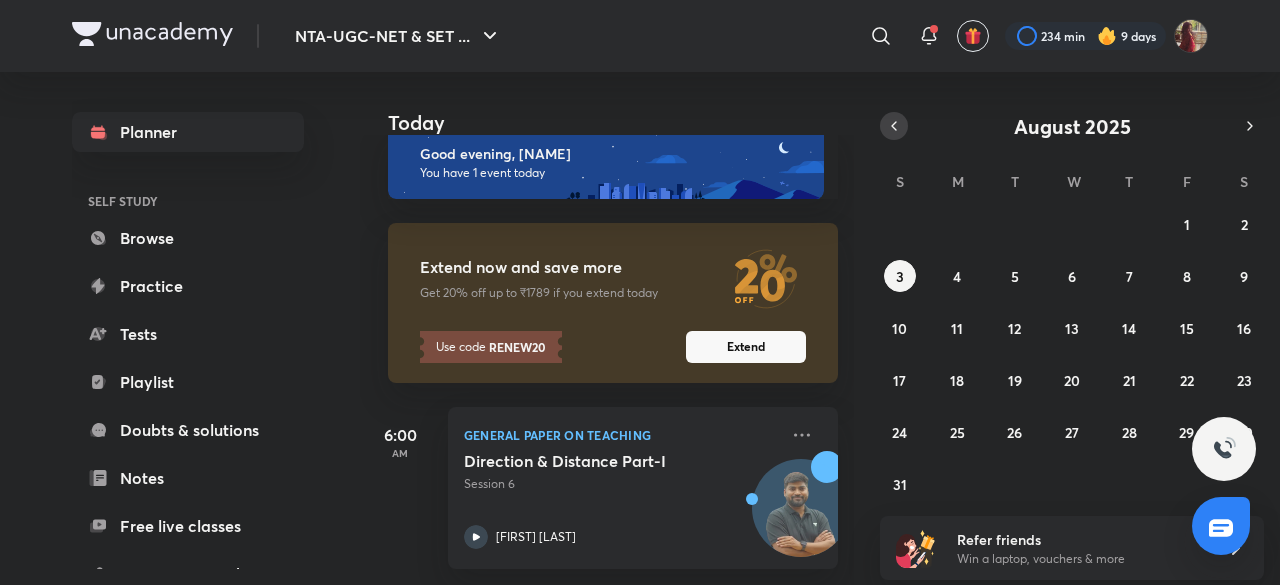 click 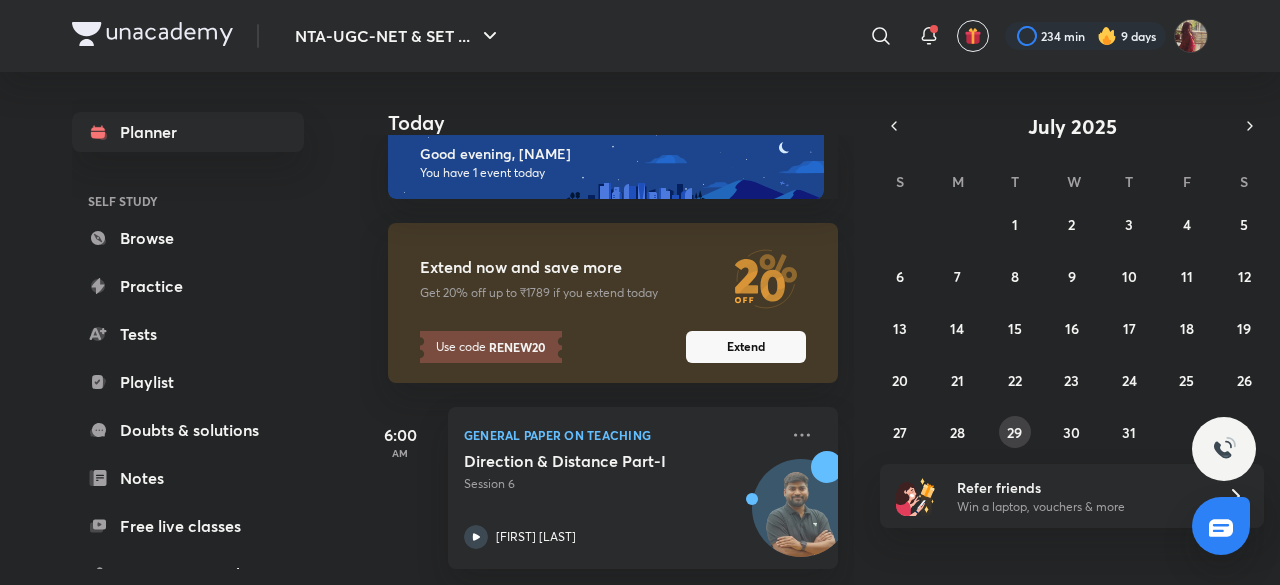 click on "29" at bounding box center [1015, 432] 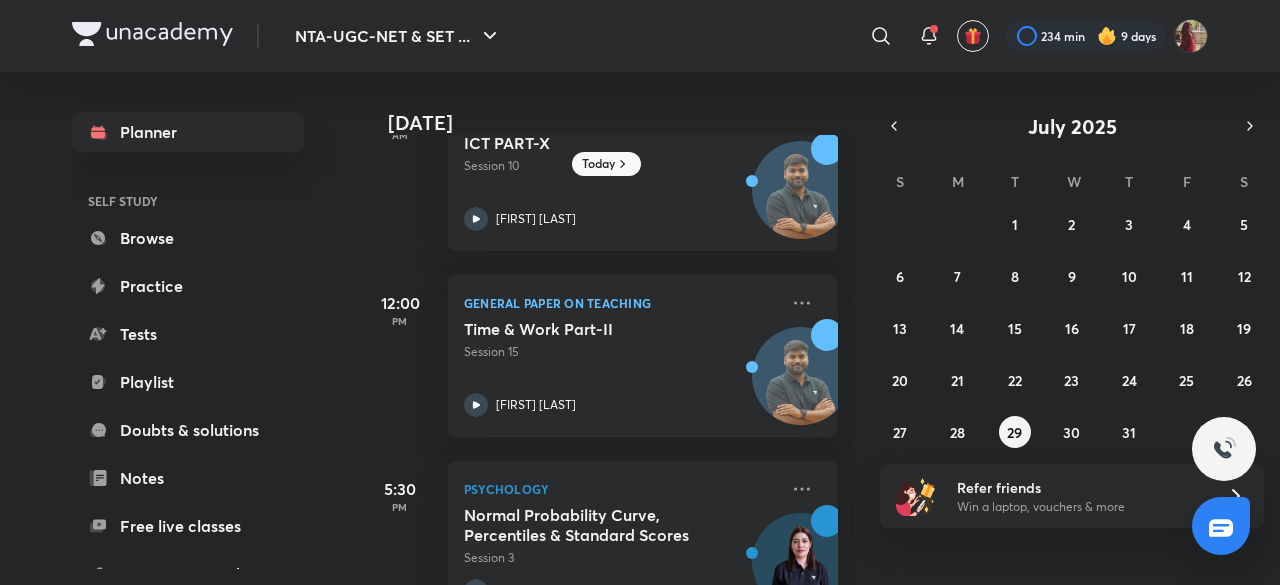 scroll, scrollTop: 513, scrollLeft: 0, axis: vertical 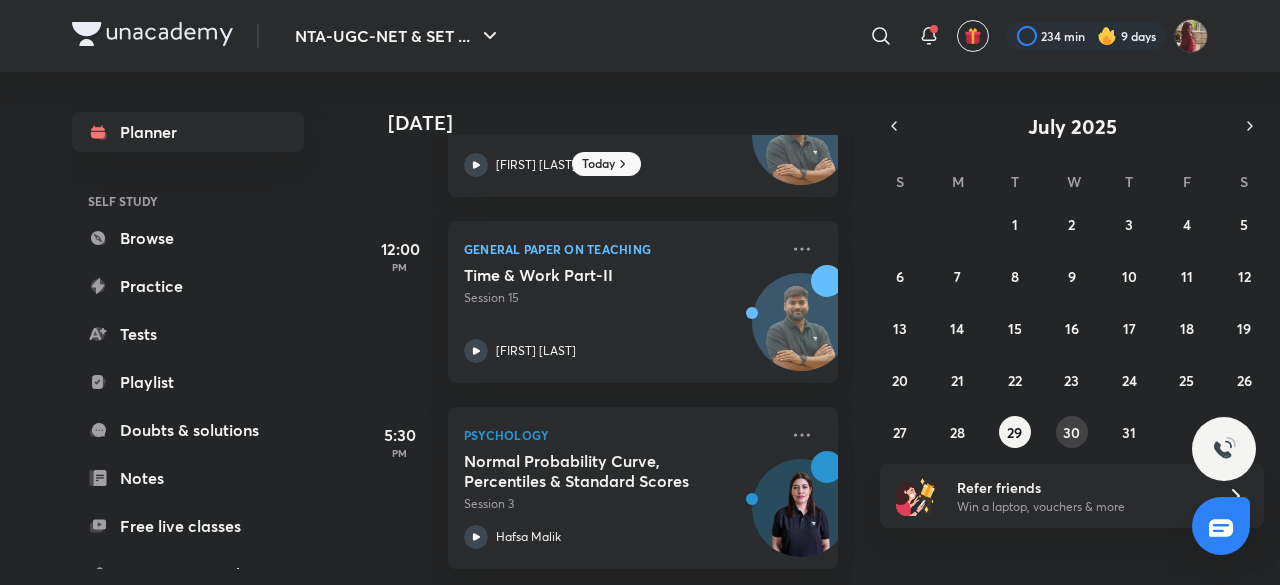 click on "30" at bounding box center (1071, 432) 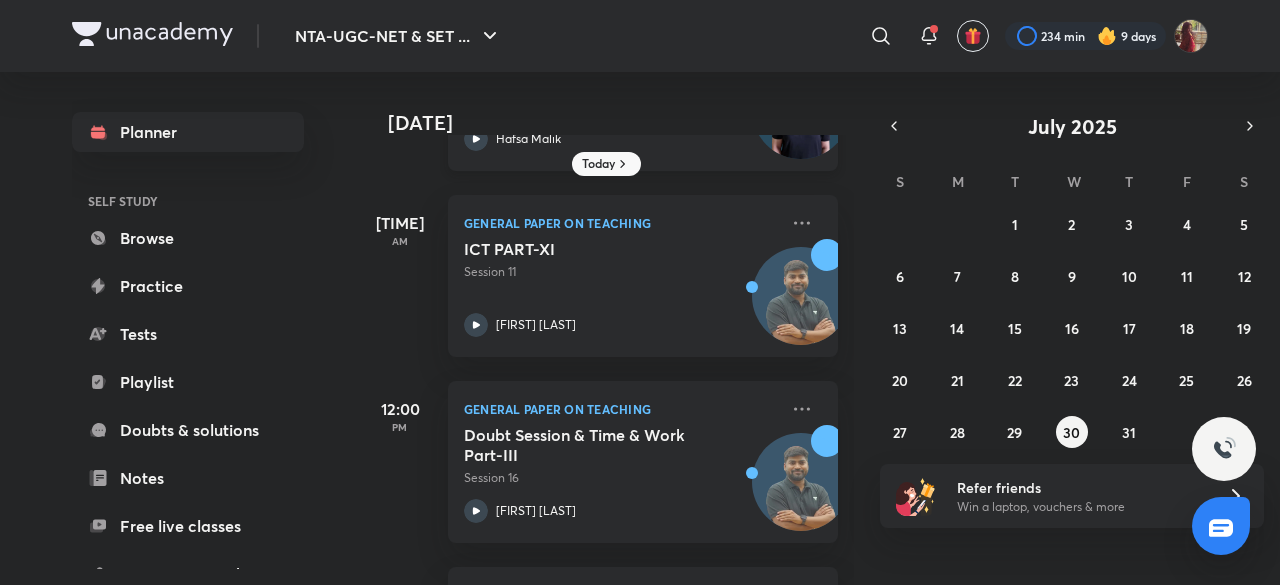 scroll, scrollTop: 513, scrollLeft: 0, axis: vertical 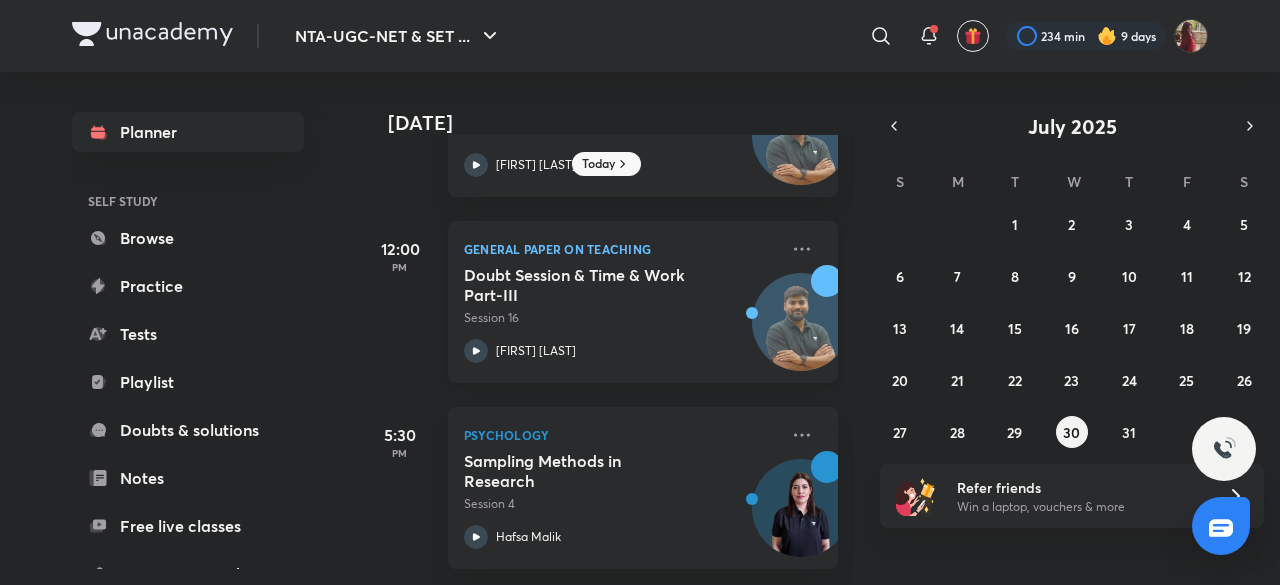 click on "[FIRST] [LAST]" at bounding box center (536, 351) 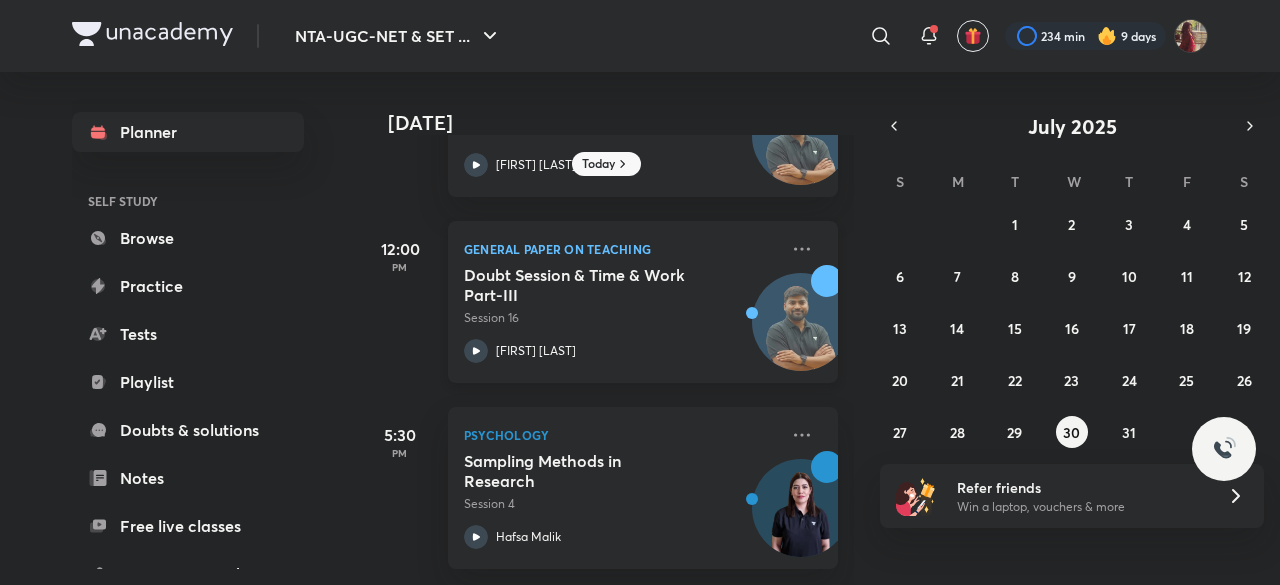 click on "Planner SELF STUDY Browse Practice Tests Playlist Doubts & solutions Notes Free live classes 1:1 Live mentorship ME Enrollments Saved Today [DATE] [TIME] General Paper on Teaching Coding Decoding Part-II Session 2 [FIRST] [LAST] [TIME] Psychology Action Potential Session 2 [NAME] [TIME] General Paper on Teaching ICT PART-XI Session 11 [FIRST] [LAST] [TIME] General Paper on Teaching Doubt Session & Time & Work Part-III Session 16 [FIRST] [LAST] [TIME] Psychology Sampling Methods in Research Session 4 [NAME] [DATE] S M T W T F S 29 30 1 2 3 4 5 6 7 8 9 10 11 12 13 14 15 16 17 18 19 20 21 22 23 24 25 26 27 28 29 30 31 1 2 Refer friends Win a laptop, vouchers & more" at bounding box center (640, 328) 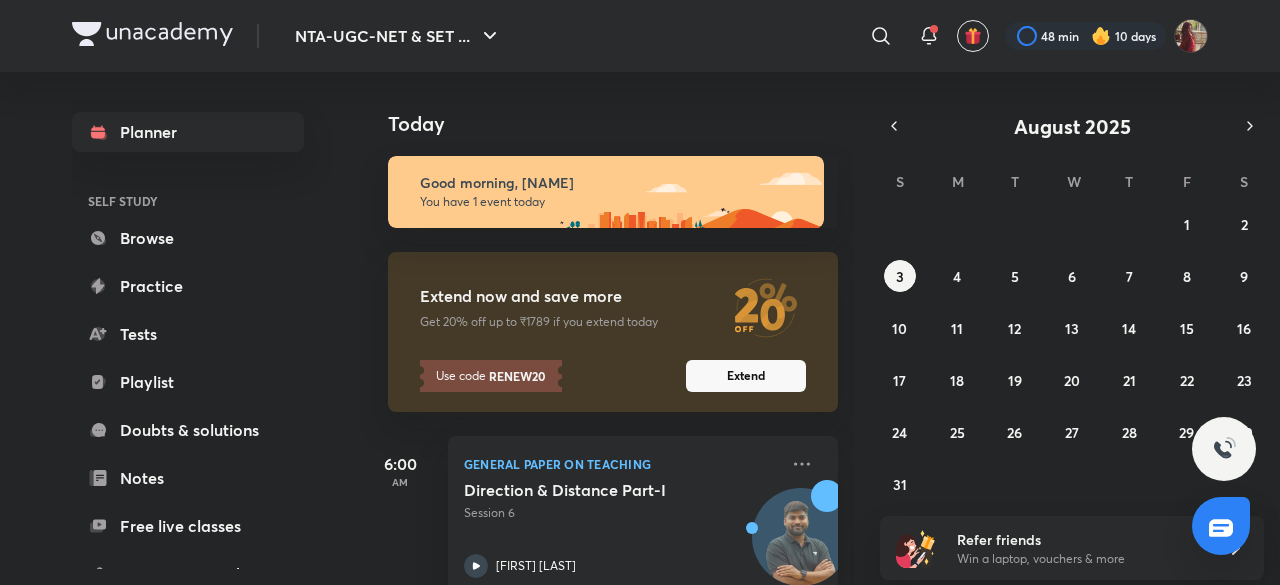 scroll, scrollTop: 0, scrollLeft: 0, axis: both 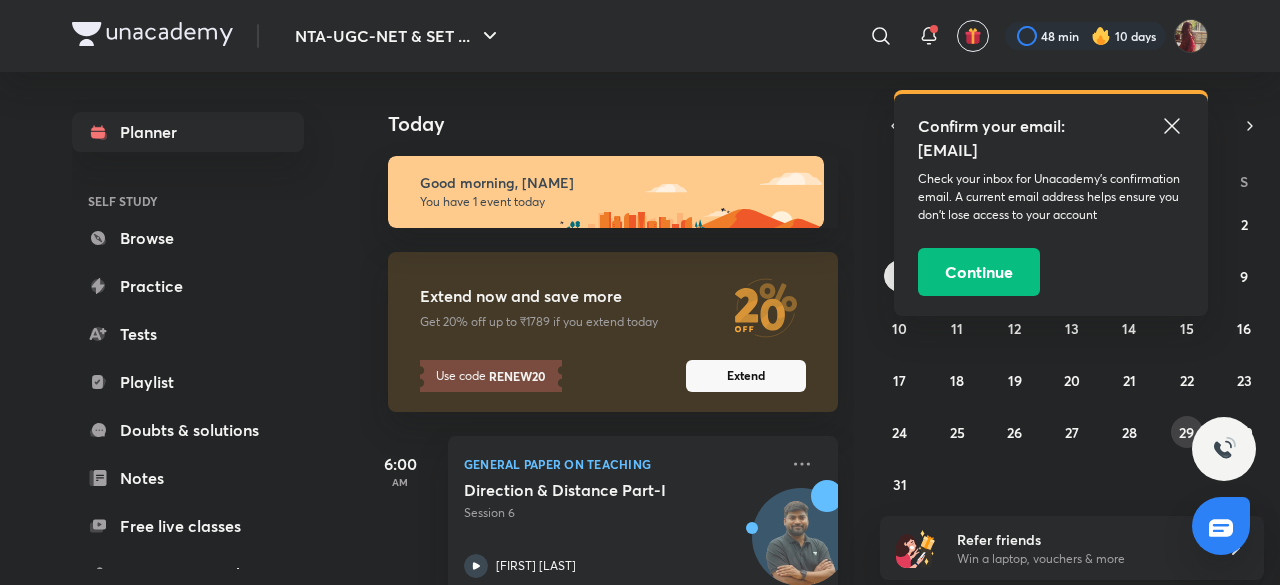 click on "29" at bounding box center (1186, 432) 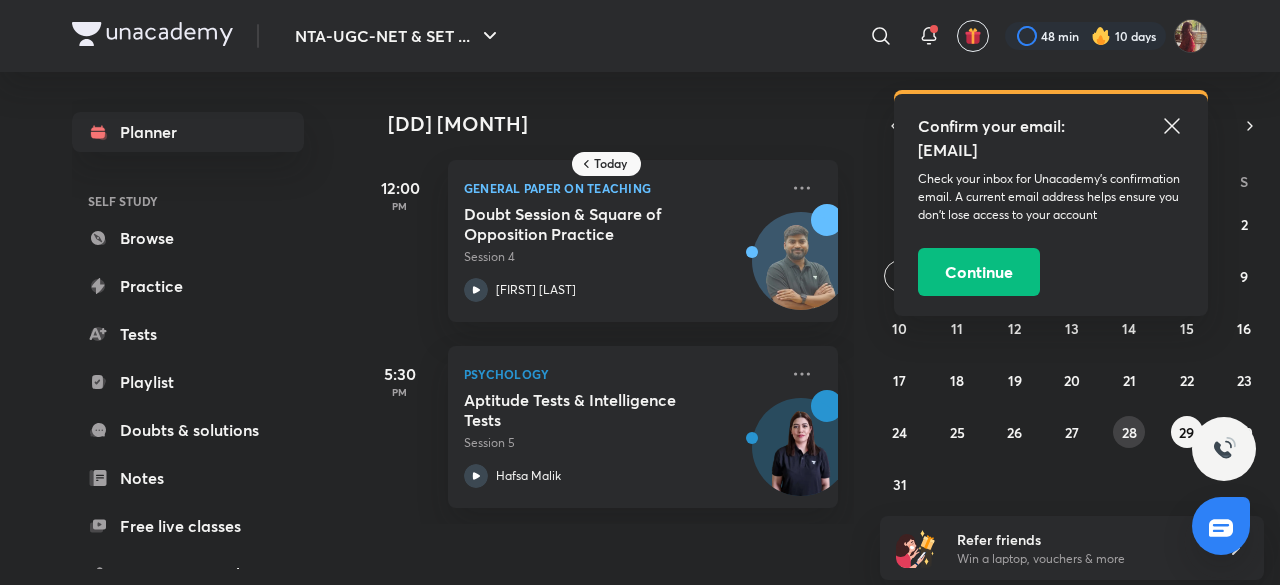 click on "28" at bounding box center (1129, 432) 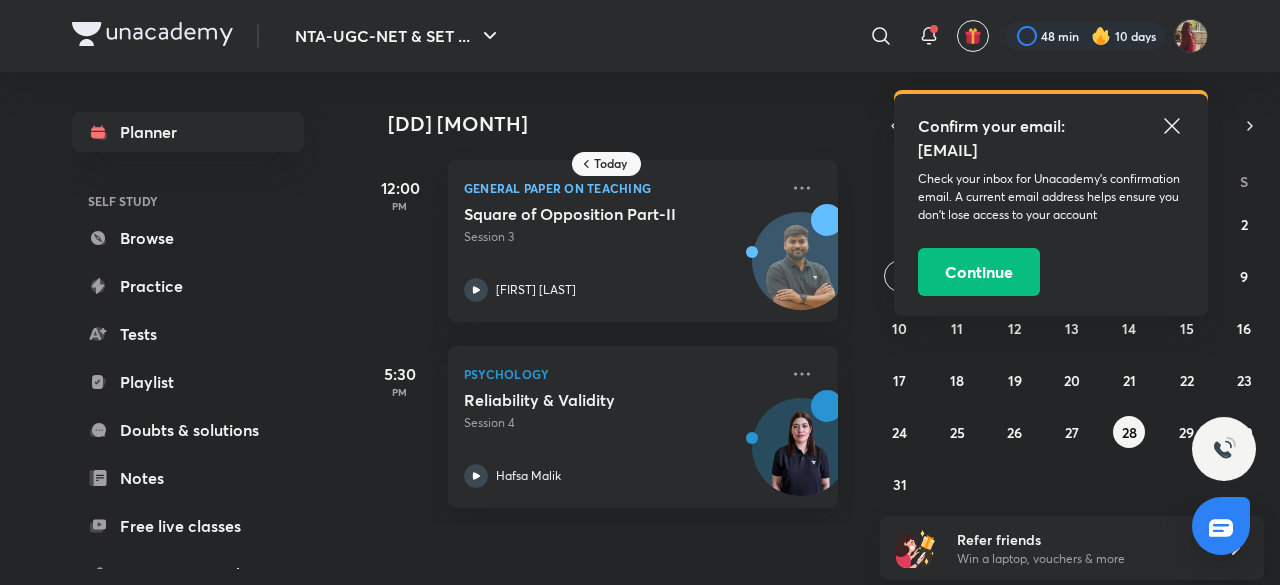 click 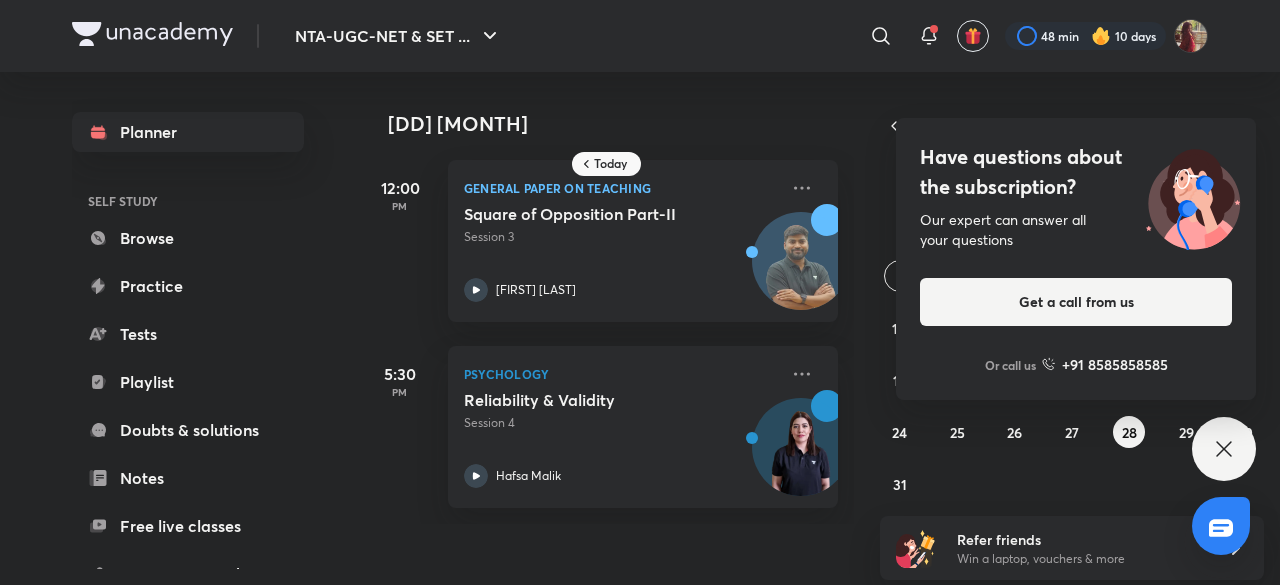 click on "Have questions about the subscription? Our expert can answer all your questions Get a call from us Or call us +91 8585858585" at bounding box center (1224, 449) 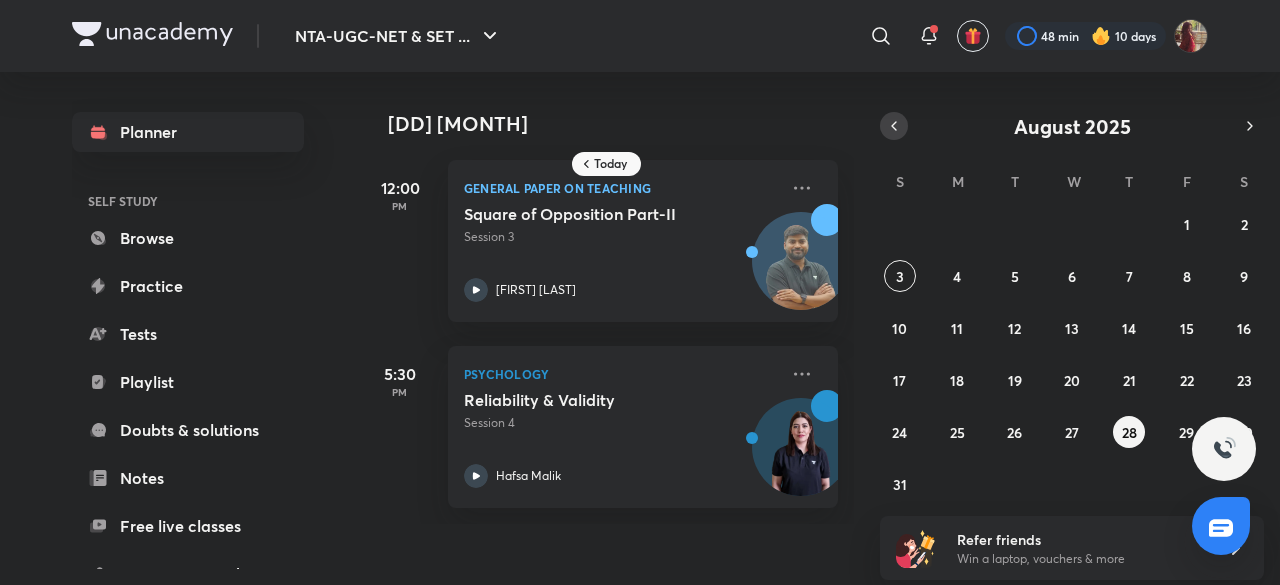 click 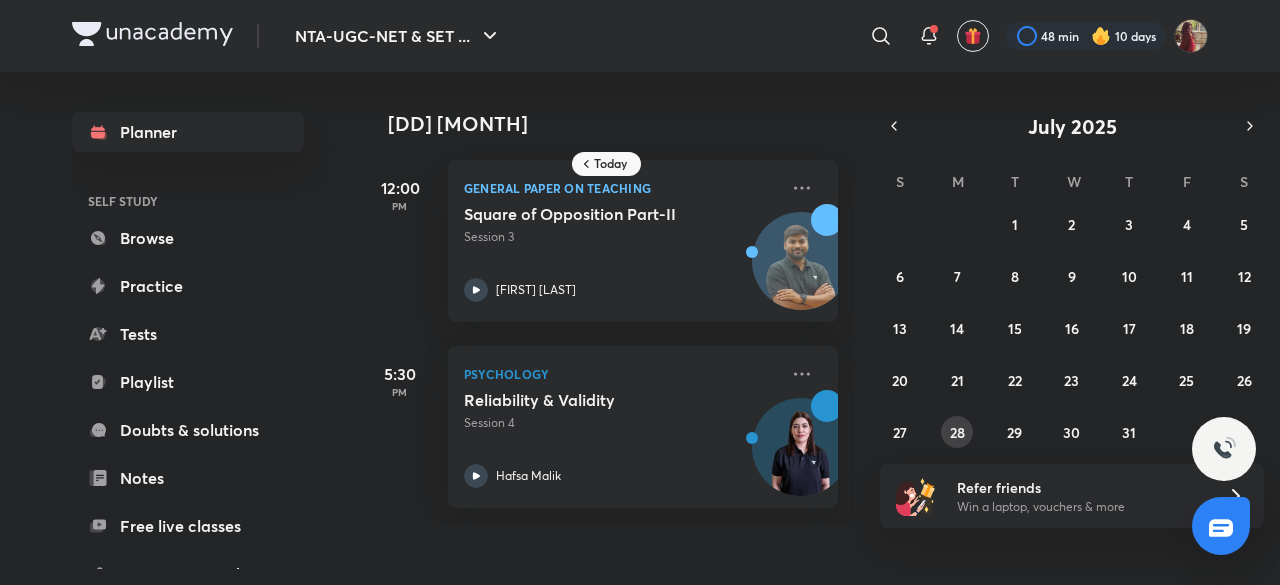 click on "28" at bounding box center [957, 432] 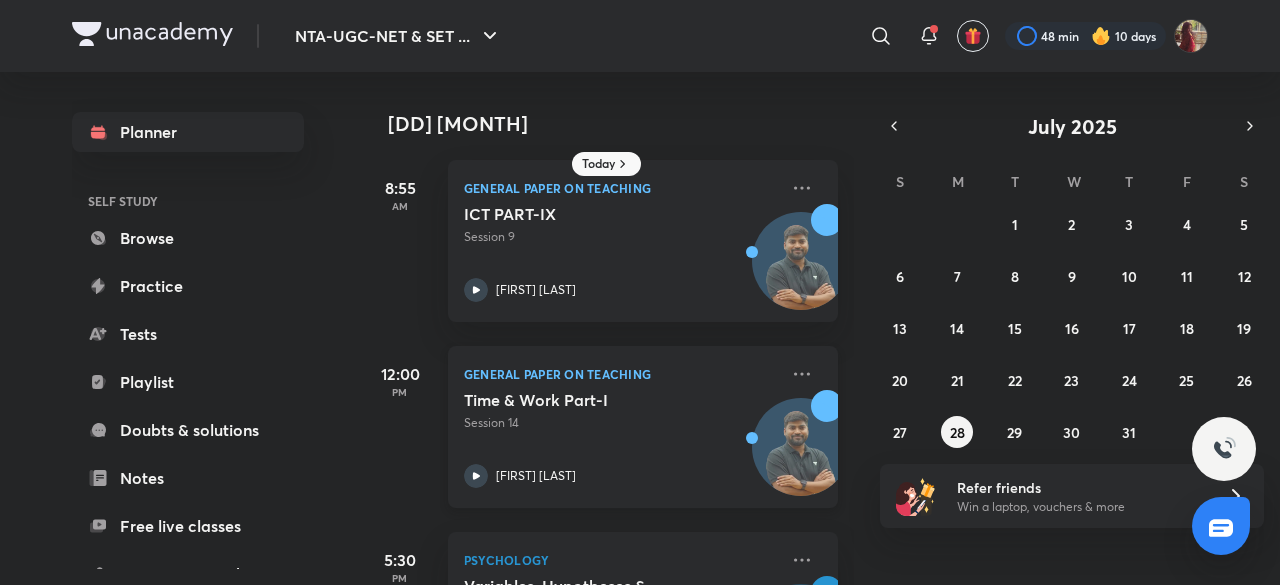scroll, scrollTop: 141, scrollLeft: 0, axis: vertical 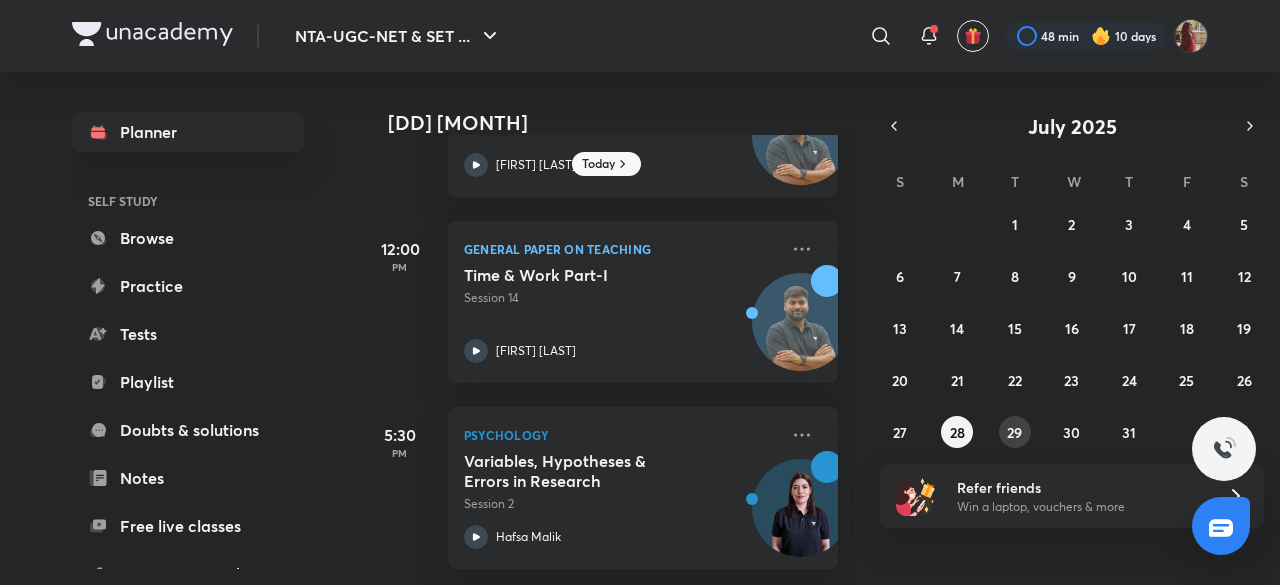 click on "29" at bounding box center (1015, 432) 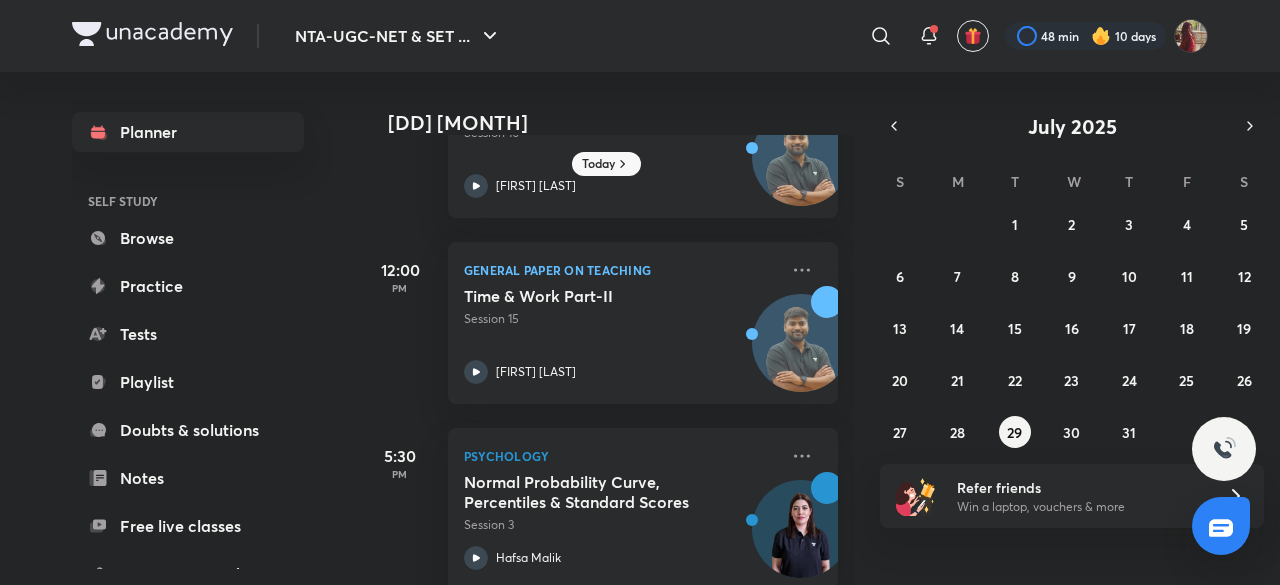 scroll, scrollTop: 513, scrollLeft: 0, axis: vertical 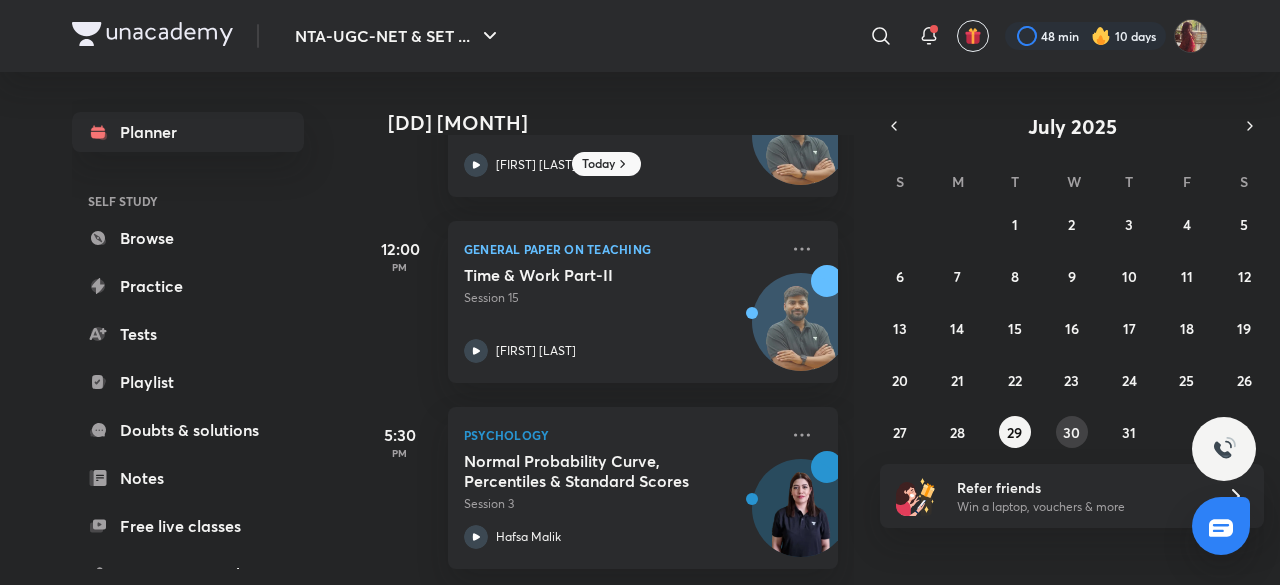 click on "30" at bounding box center (1071, 432) 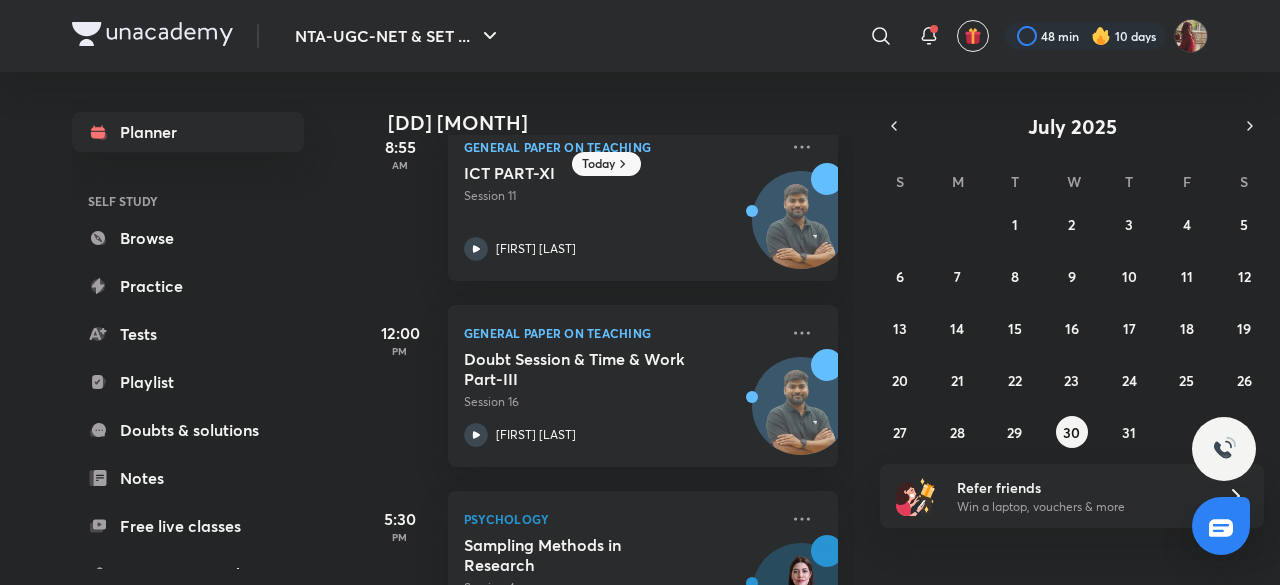 scroll, scrollTop: 513, scrollLeft: 0, axis: vertical 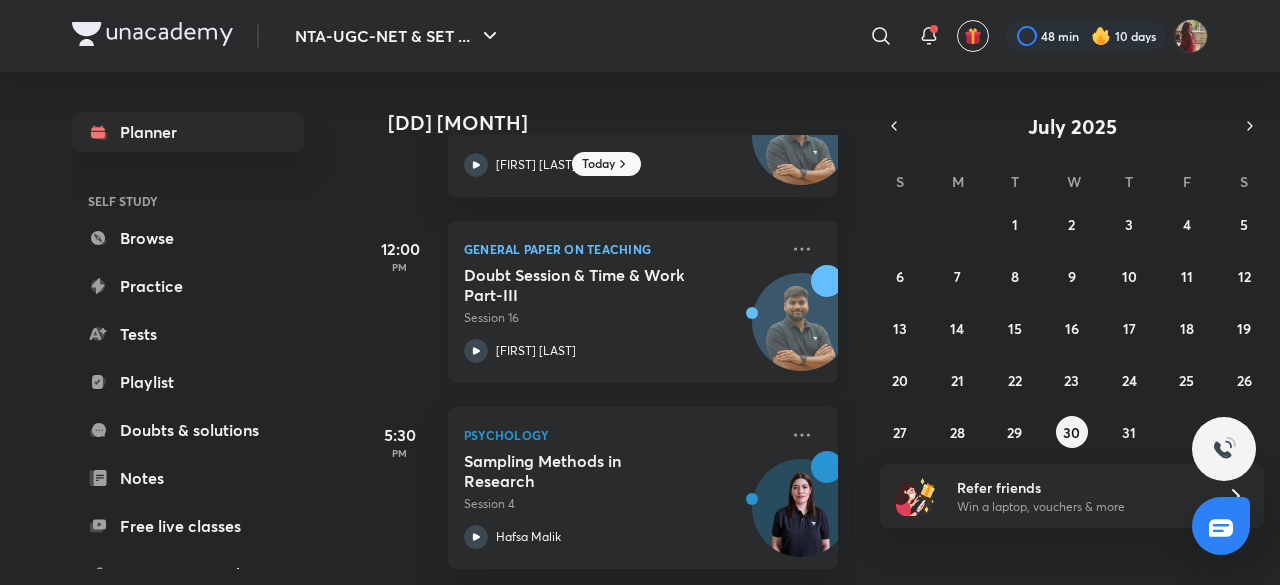 click 